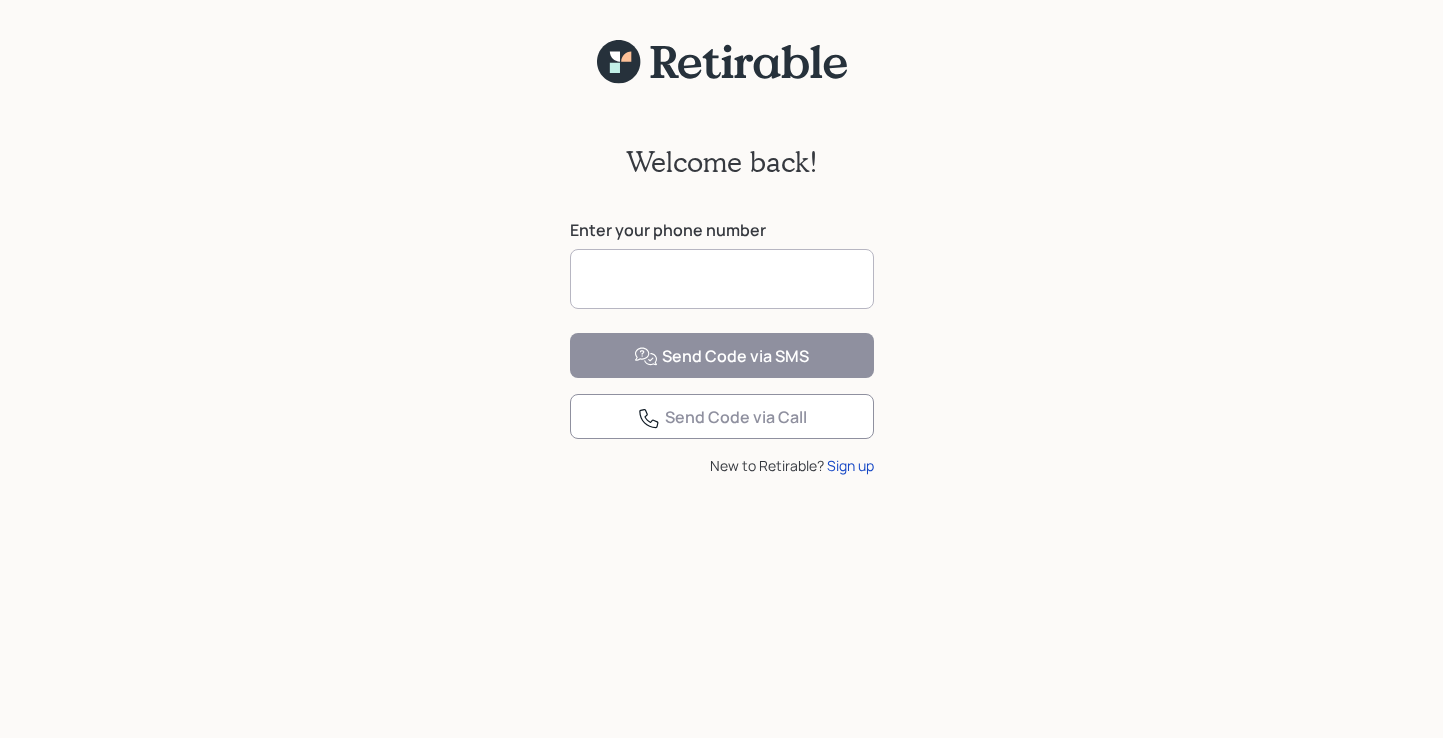 scroll, scrollTop: 0, scrollLeft: 0, axis: both 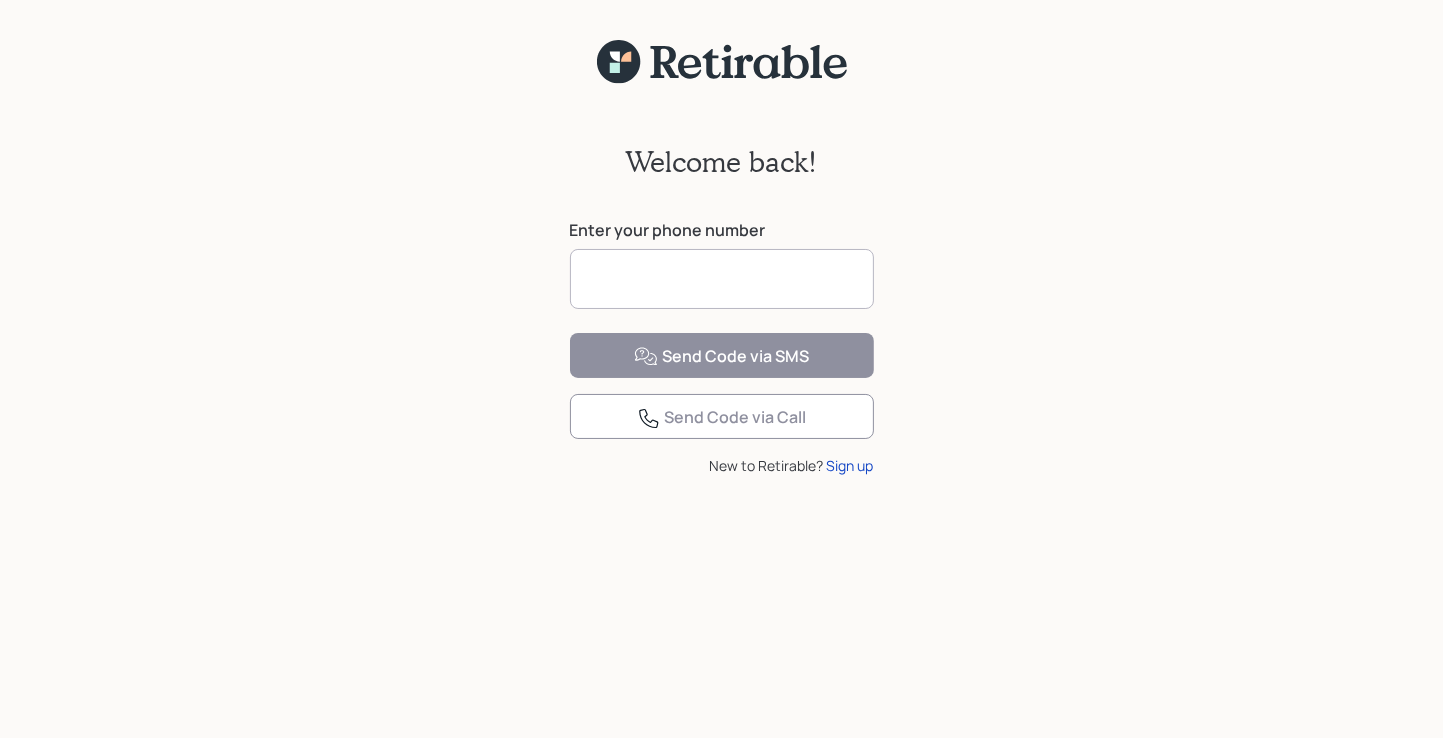 click at bounding box center [722, 279] 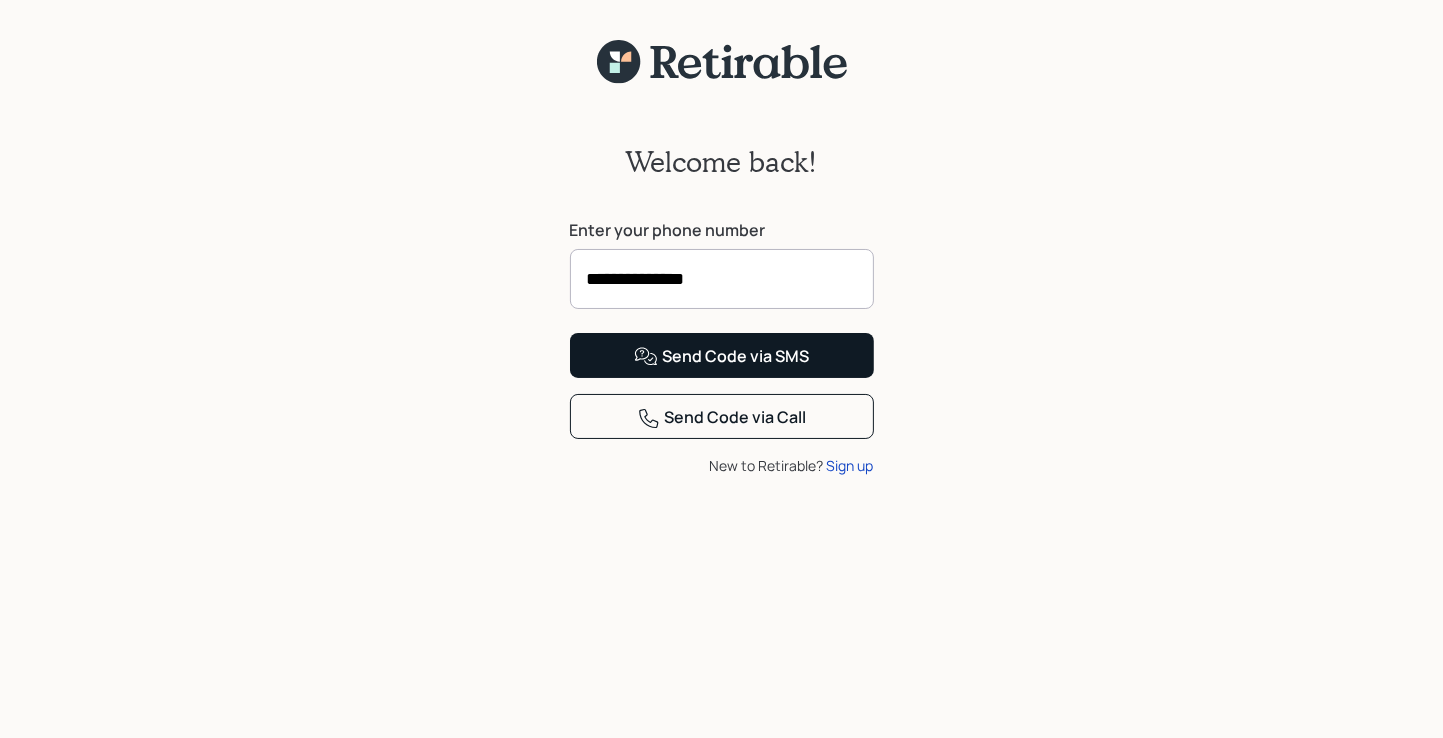 type on "**********" 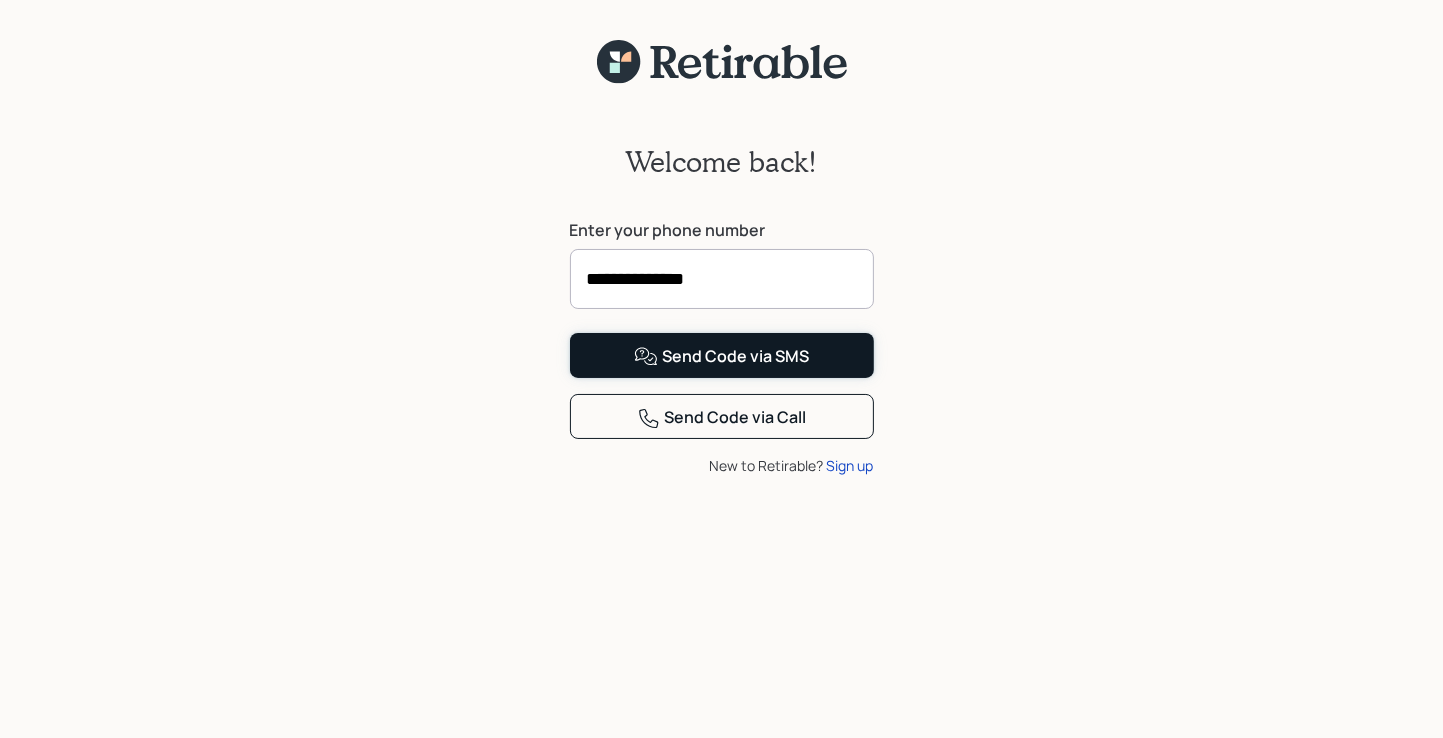 click on "Send Code via SMS" at bounding box center [721, 357] 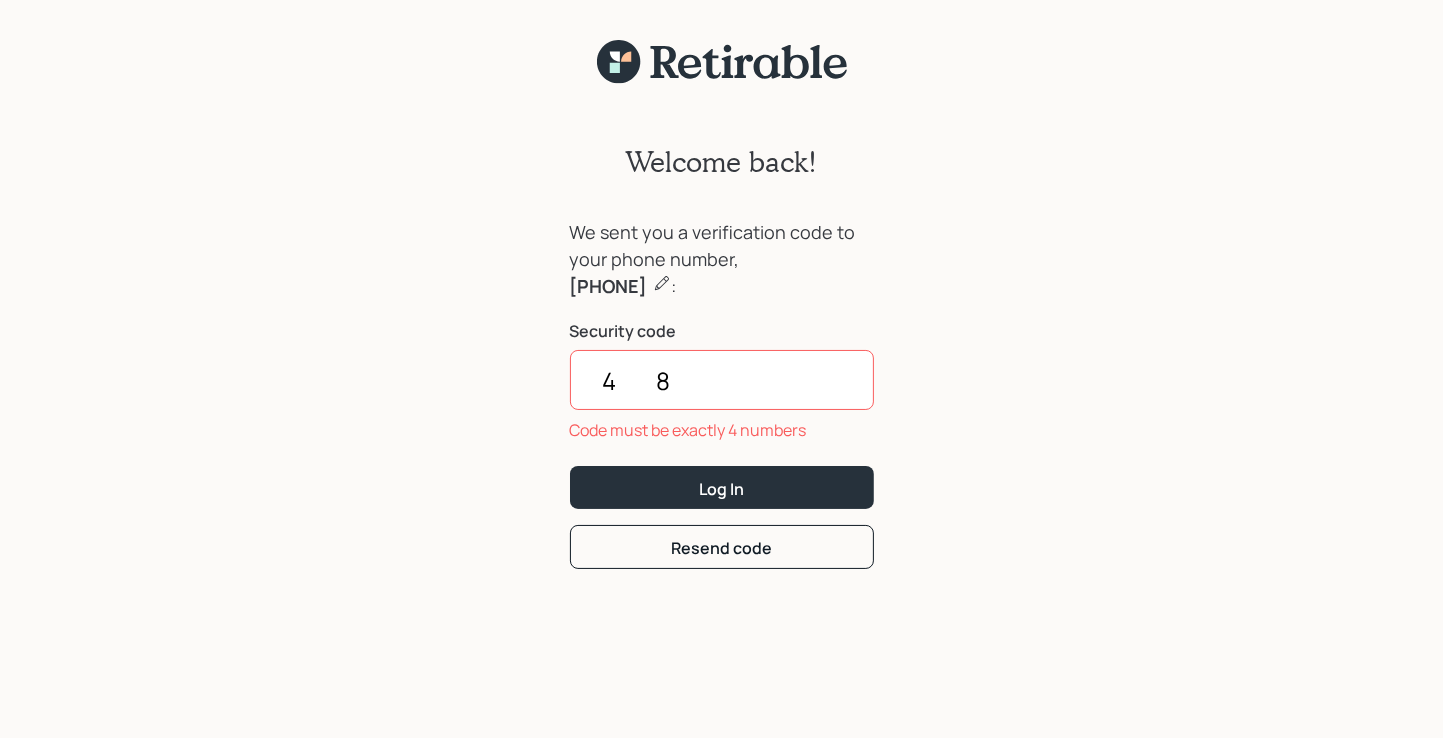 click on "48" at bounding box center [722, 380] 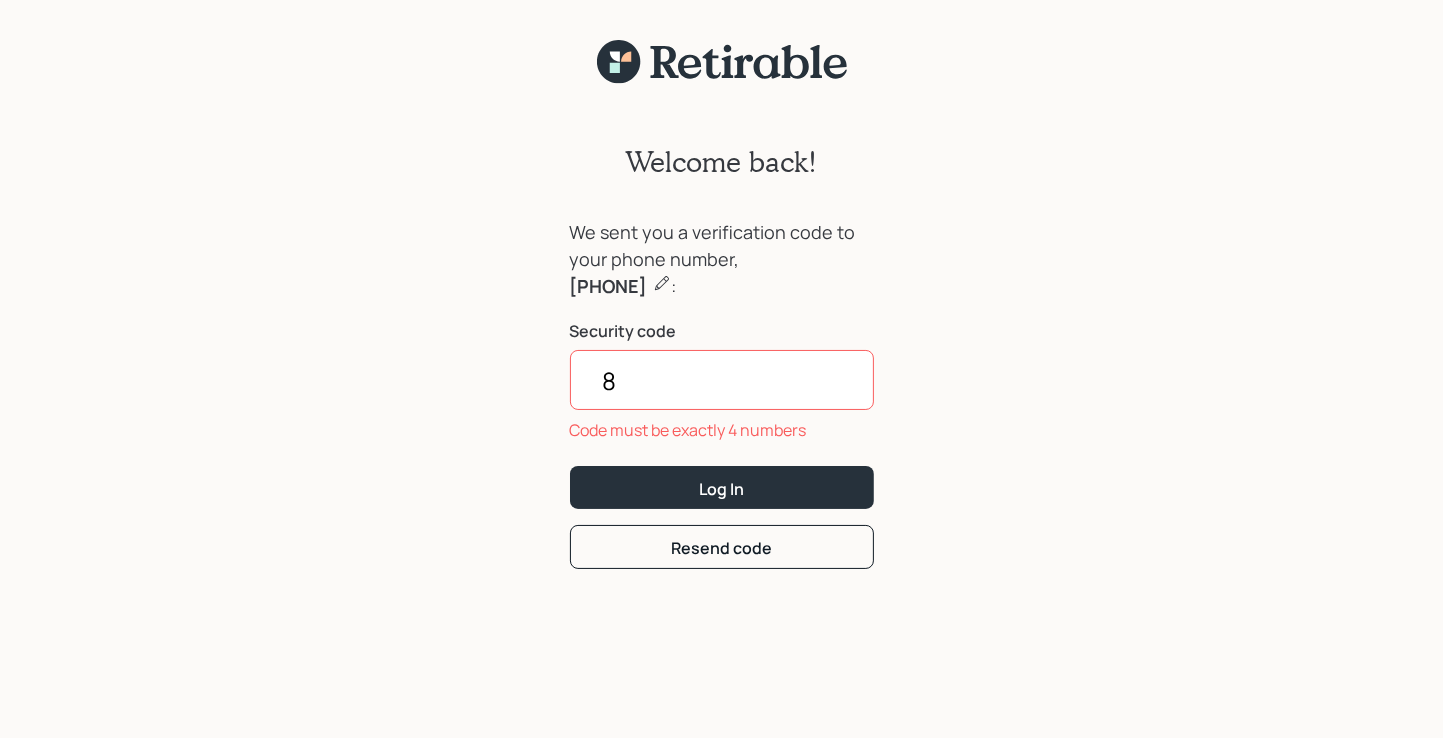 click on "8" at bounding box center (722, 380) 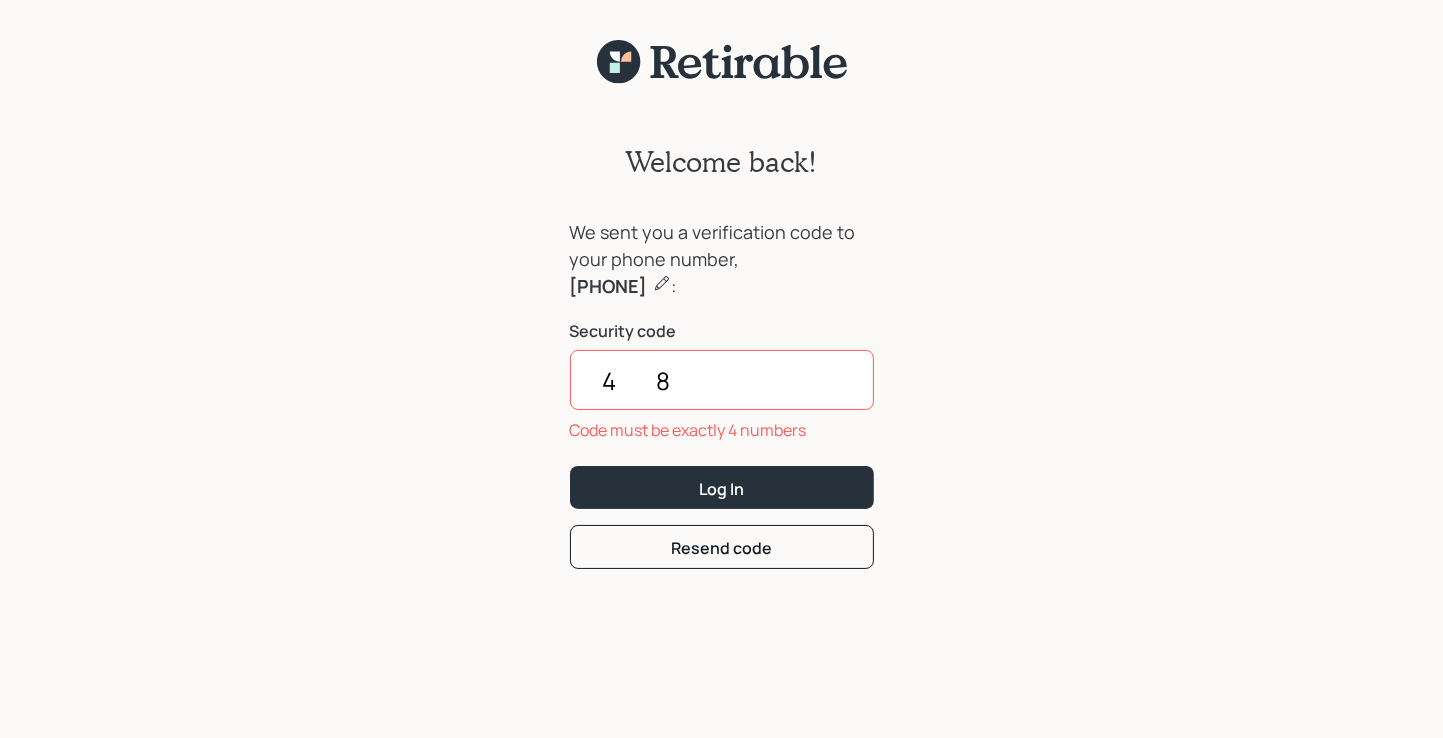 click on "48" at bounding box center [722, 380] 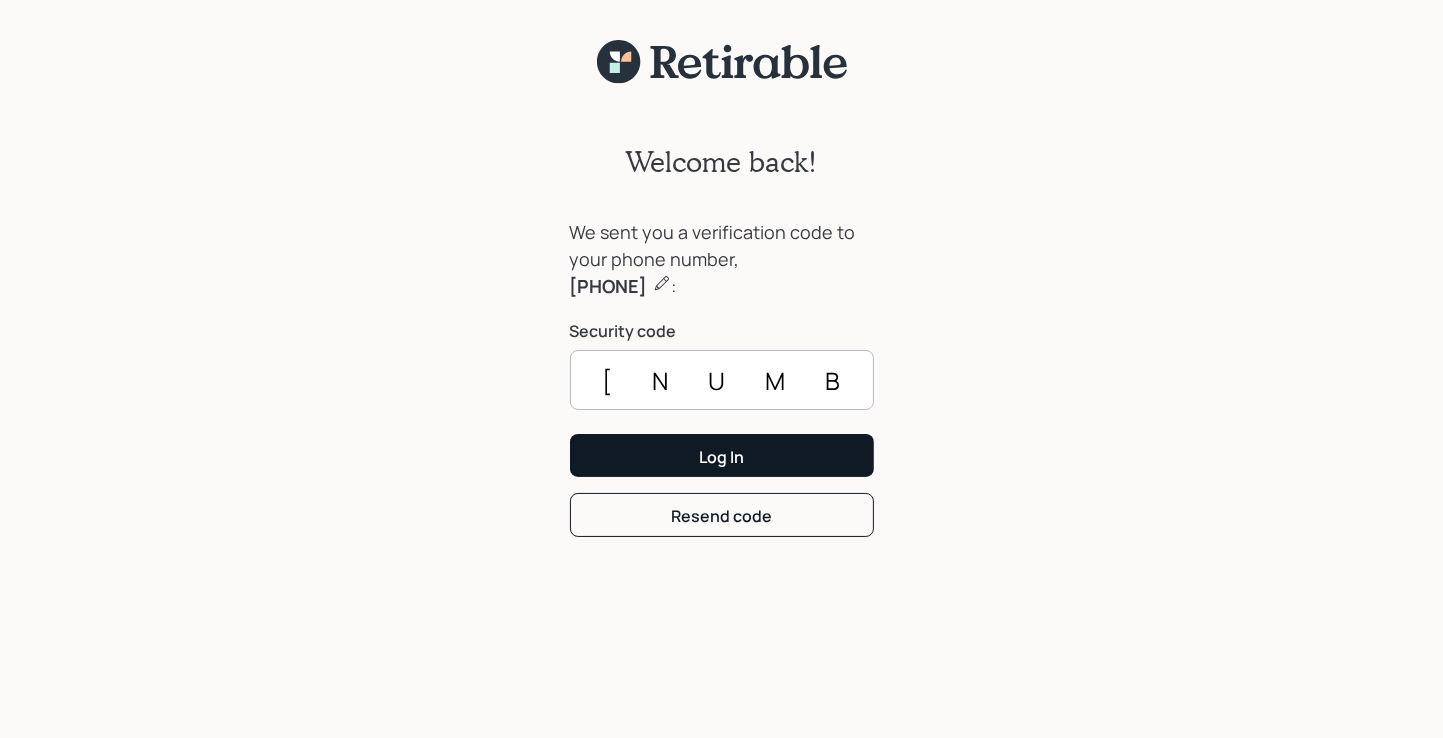 type on "[NUMBER]" 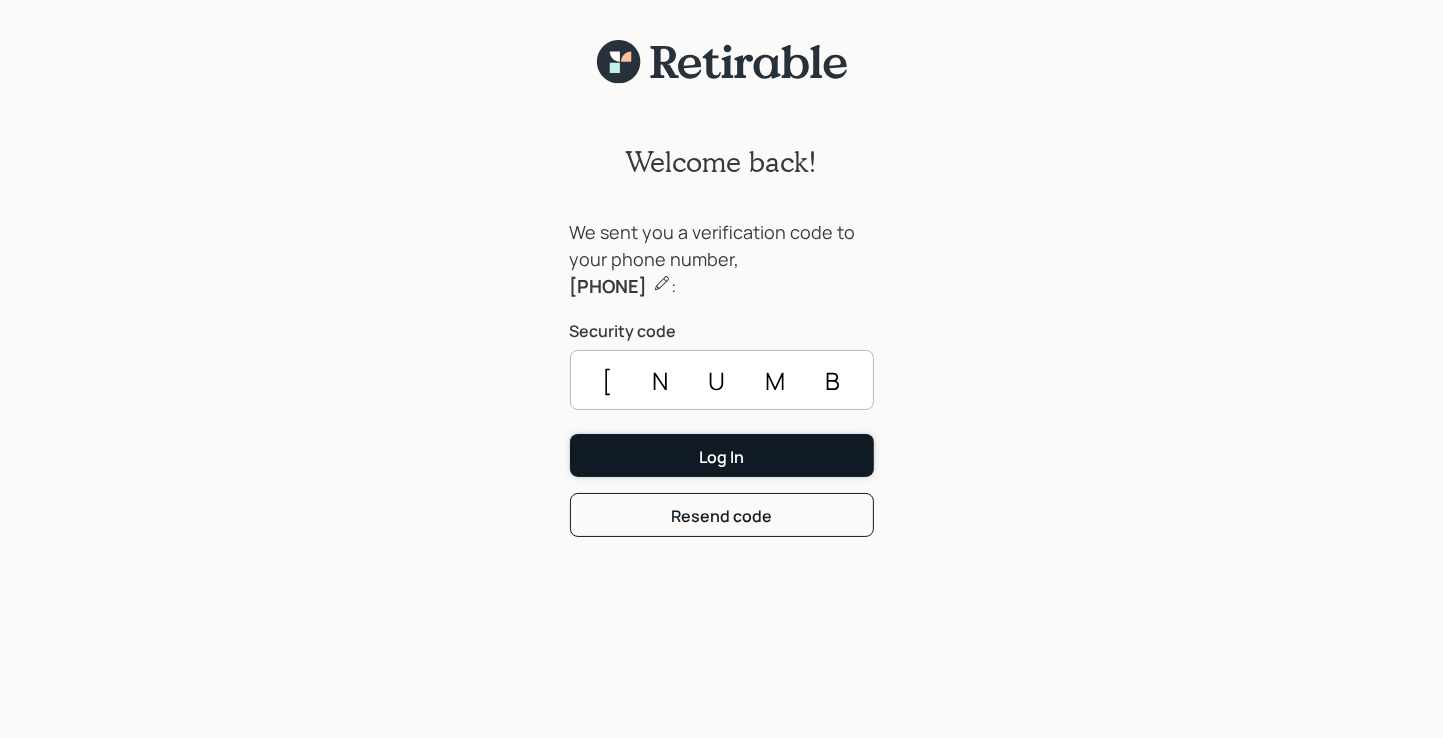 click on "Log In" at bounding box center [721, 457] 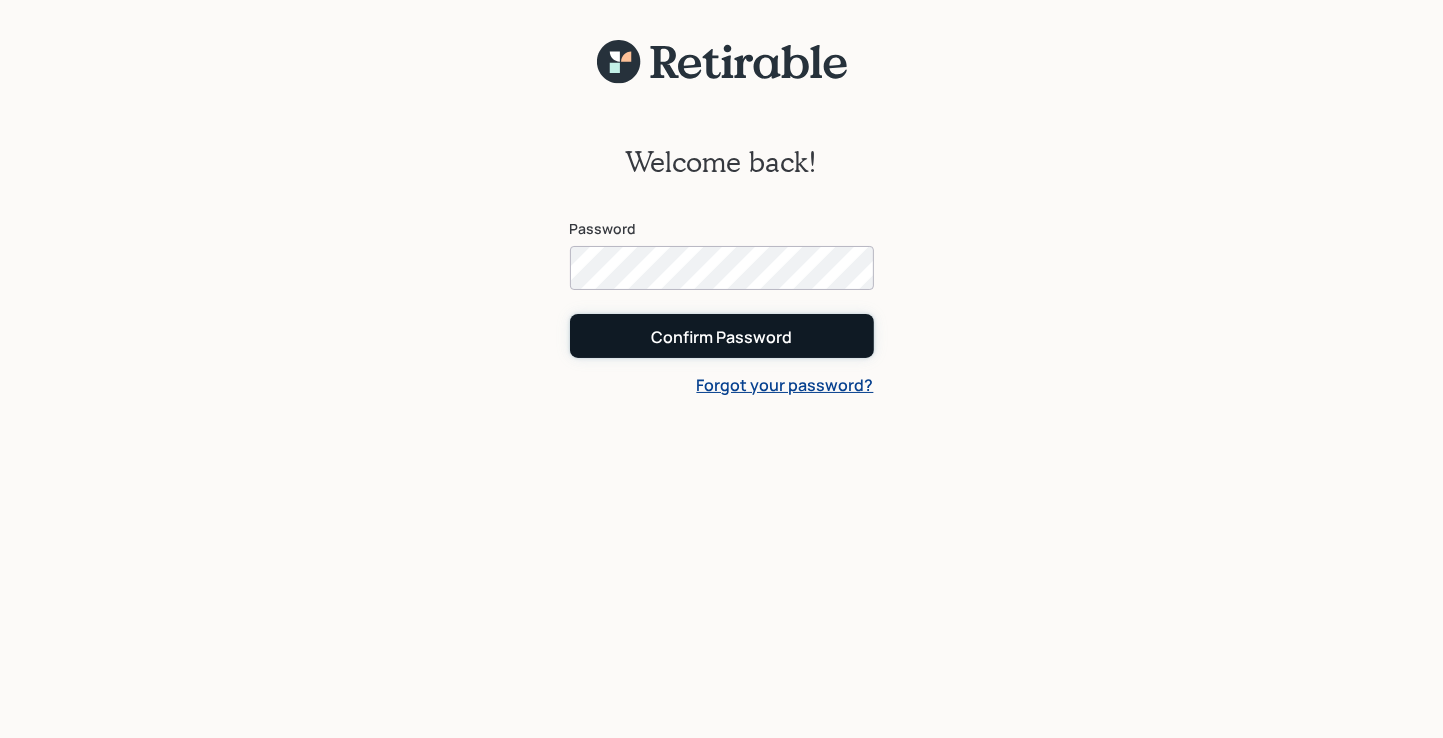 click on "Confirm Password" at bounding box center [721, 337] 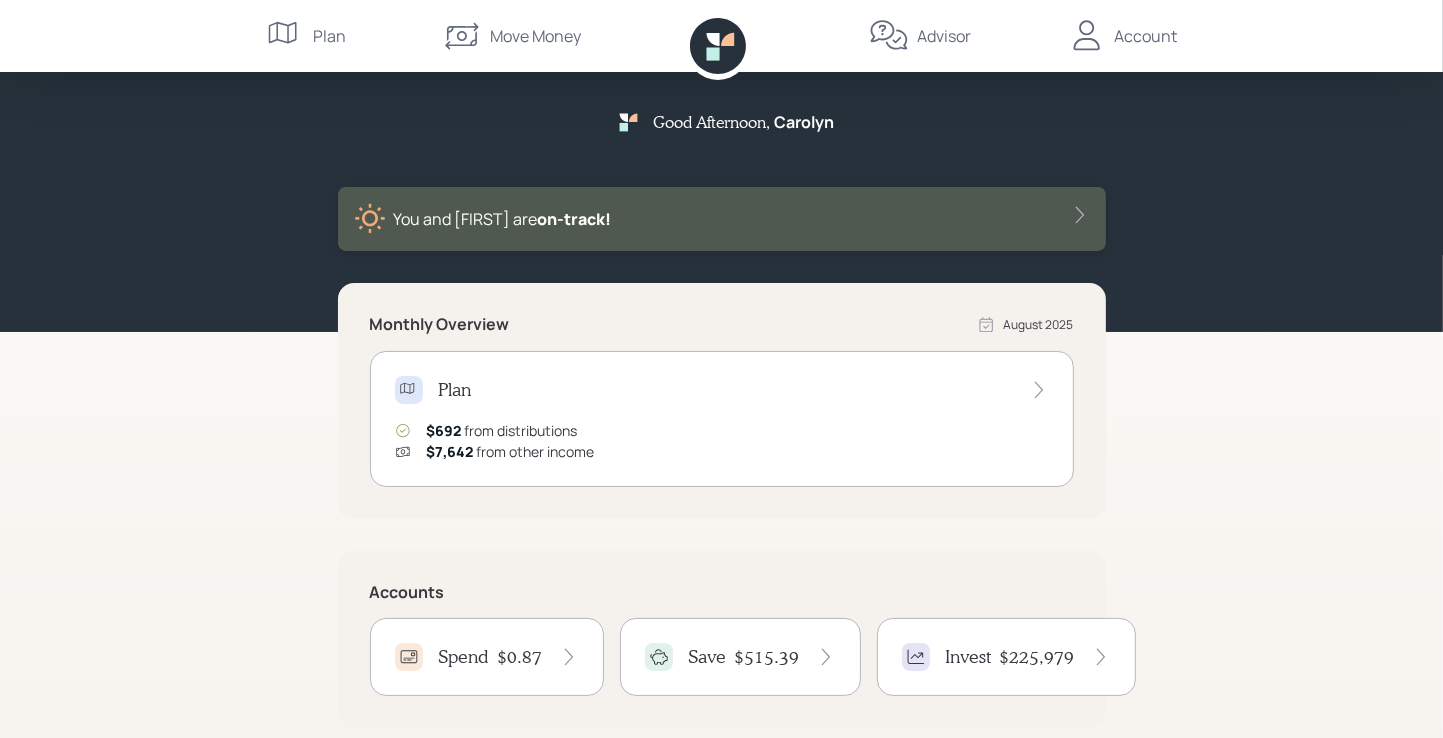 click on "$692 from distributions $7,642 from other income" at bounding box center (722, 441) 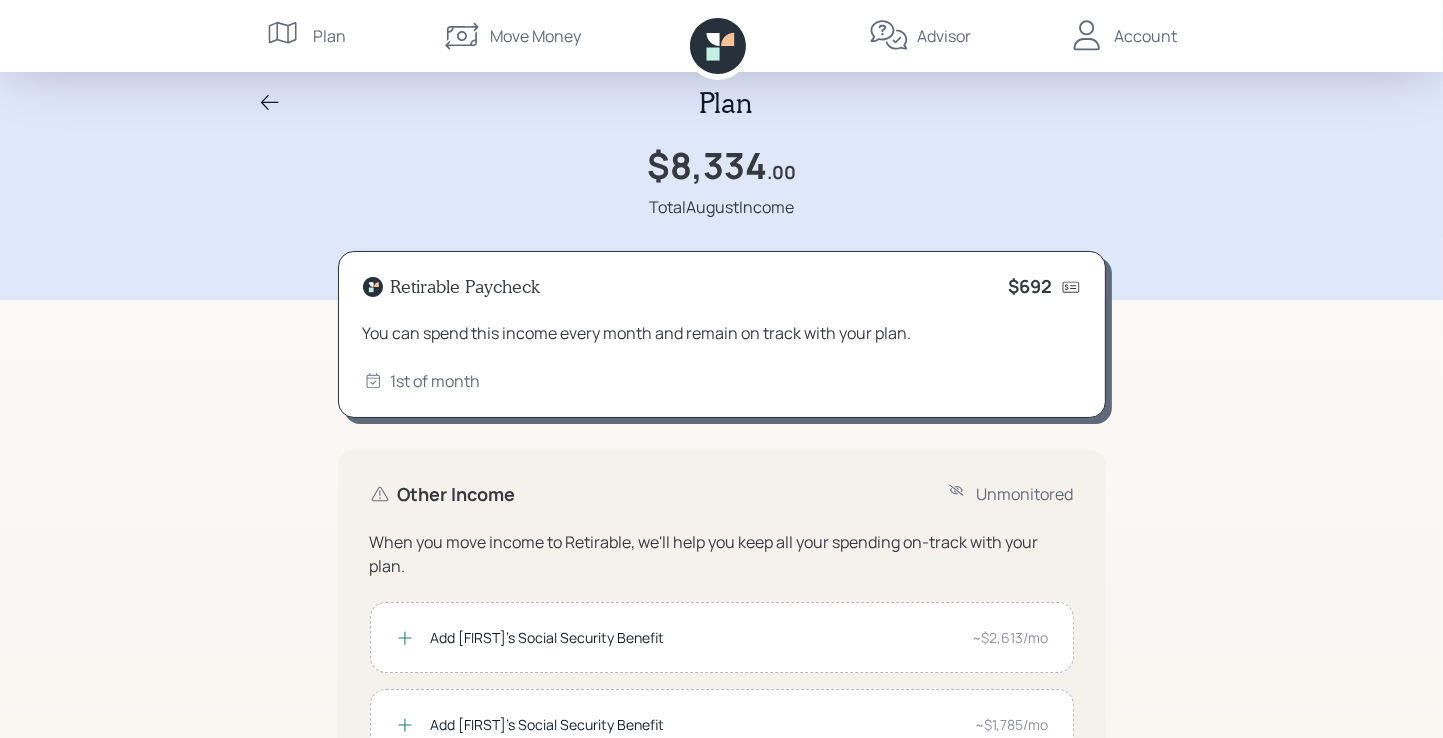 scroll, scrollTop: 0, scrollLeft: 0, axis: both 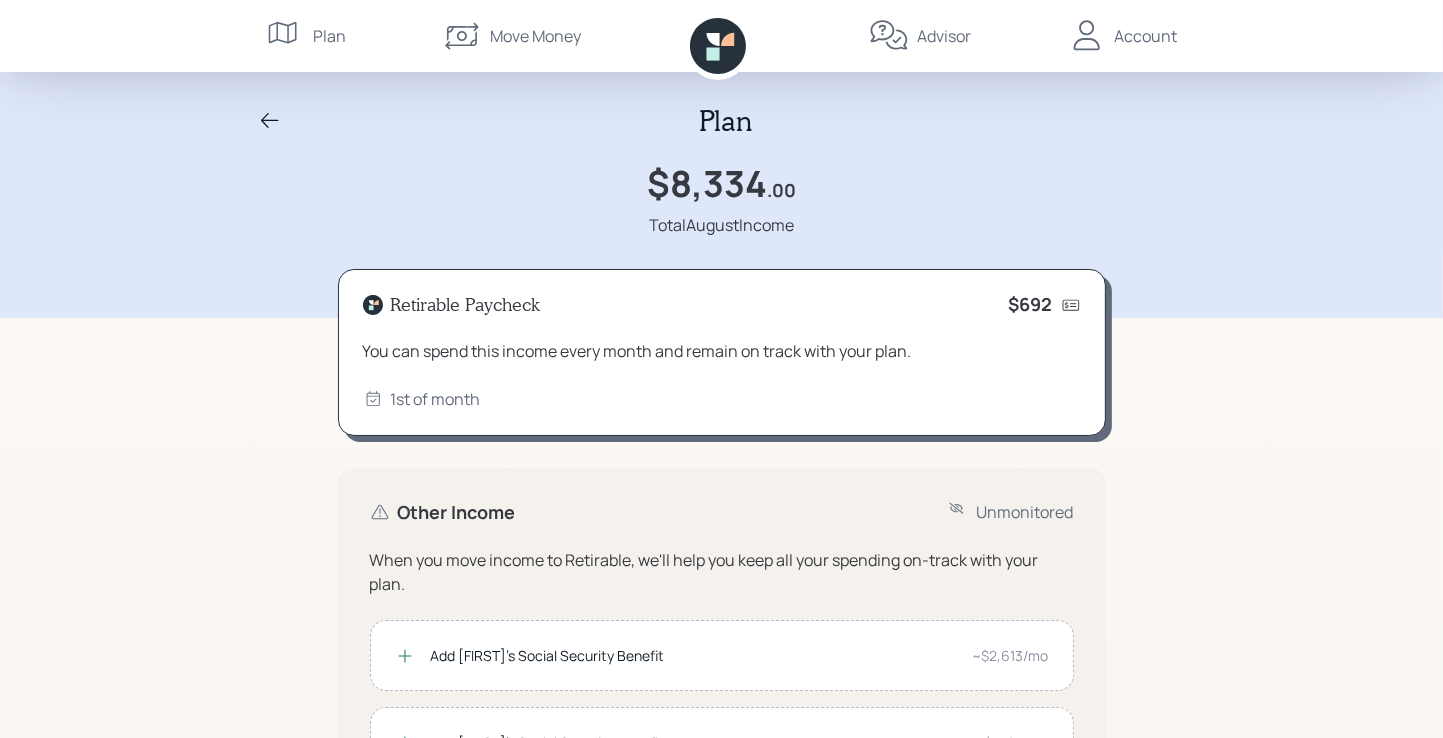 click 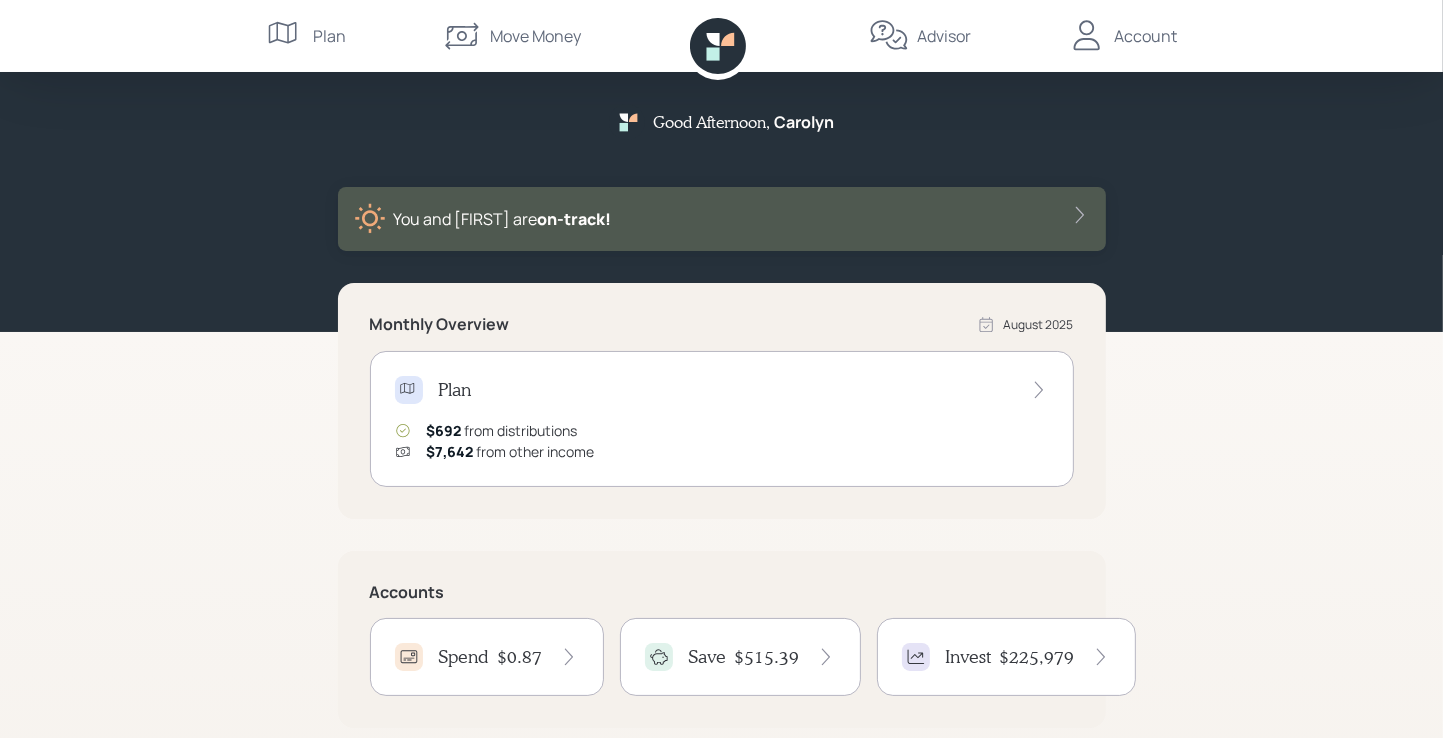 click on "Save" at bounding box center (708, 657) 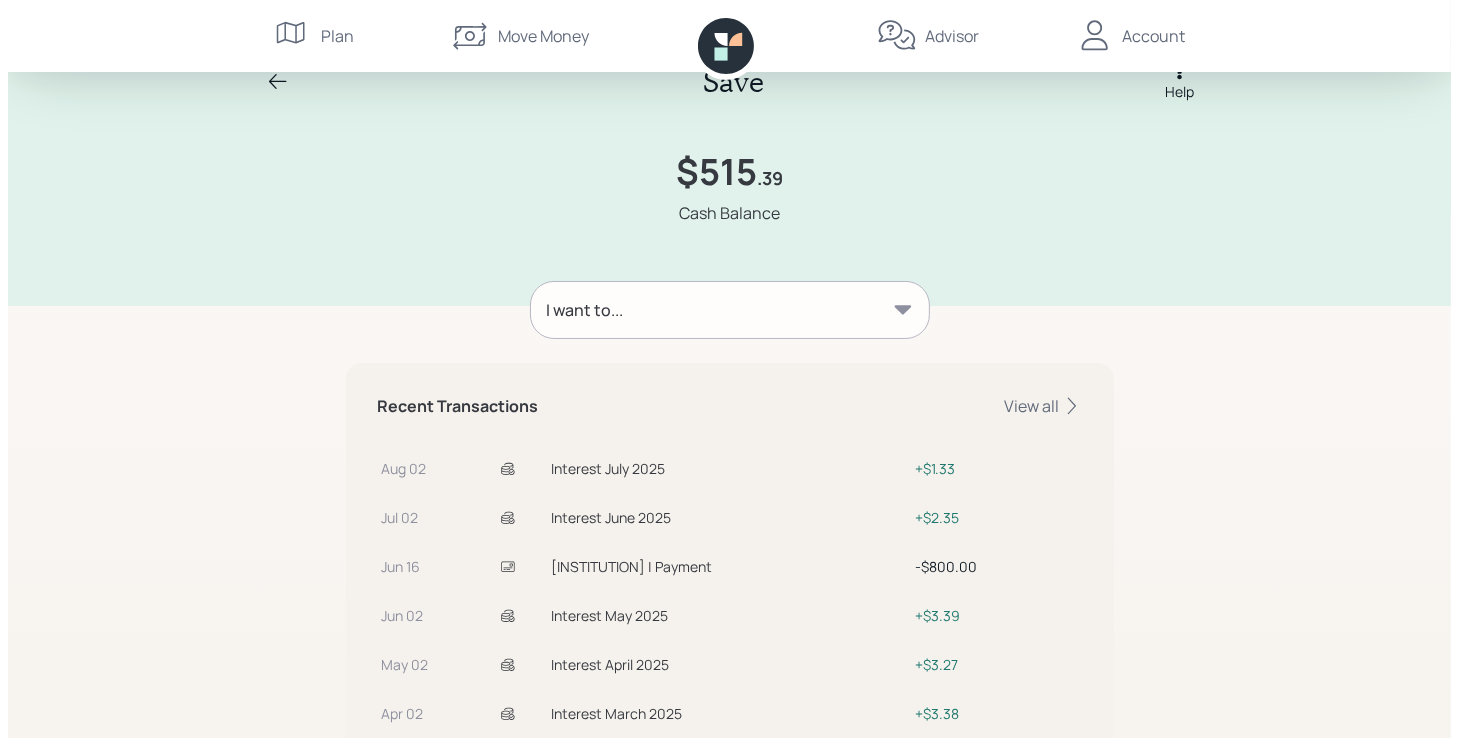 scroll, scrollTop: 0, scrollLeft: 0, axis: both 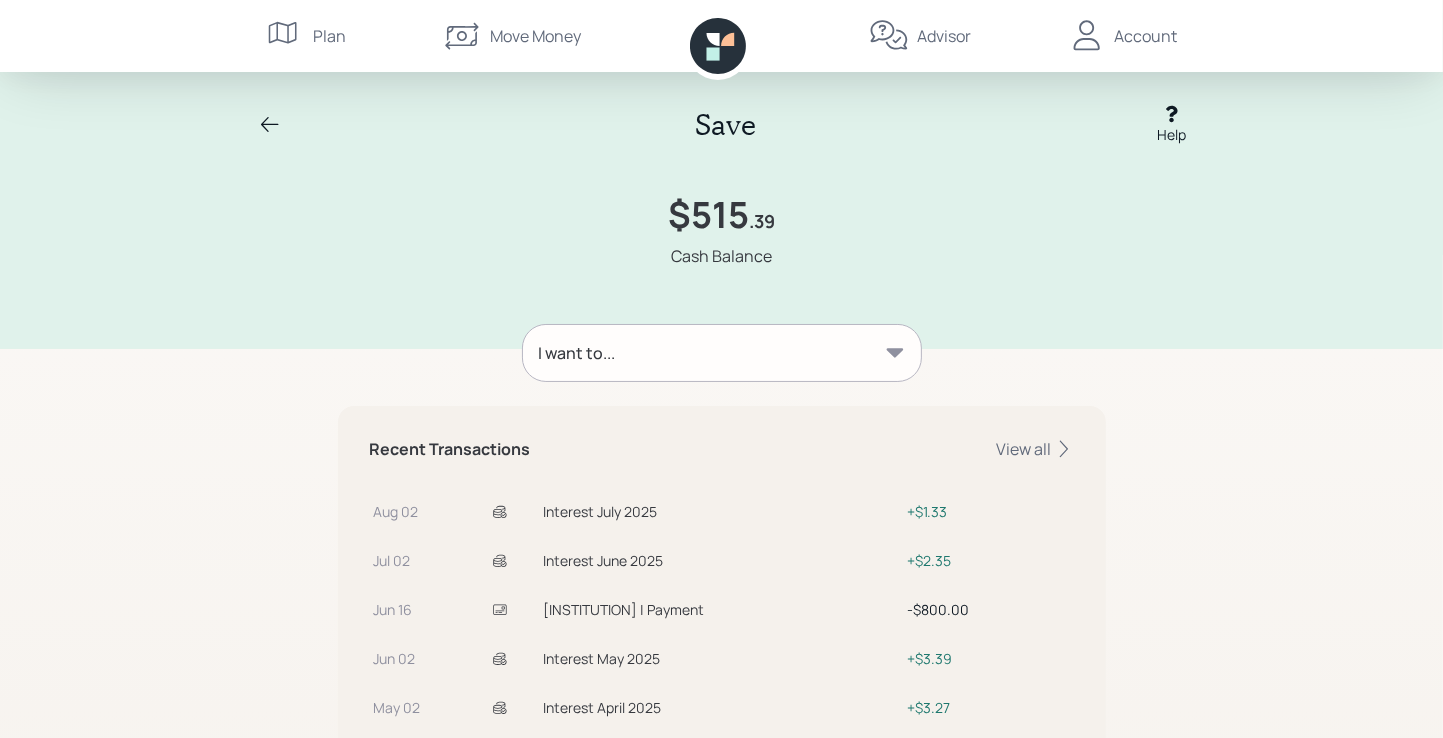 click 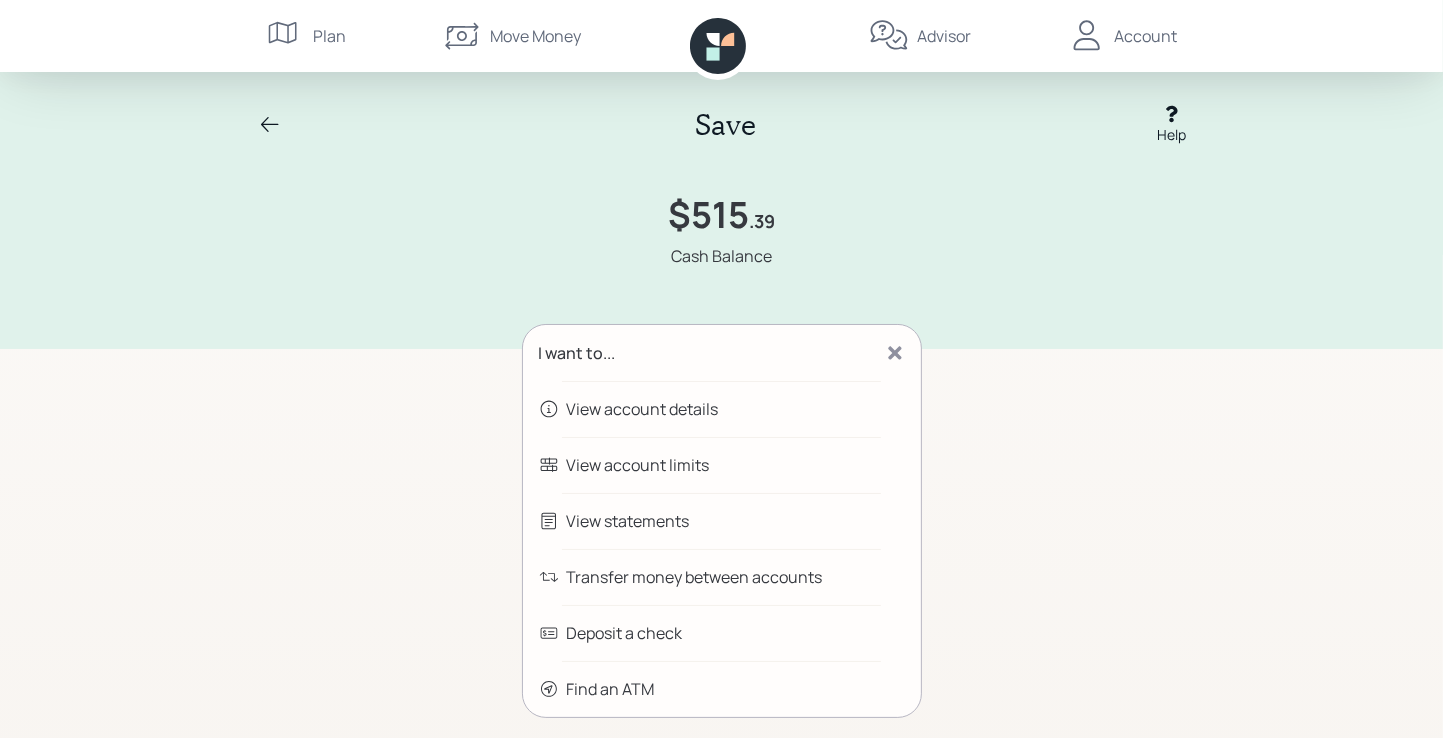 click on "Transfer money between accounts" at bounding box center [695, 577] 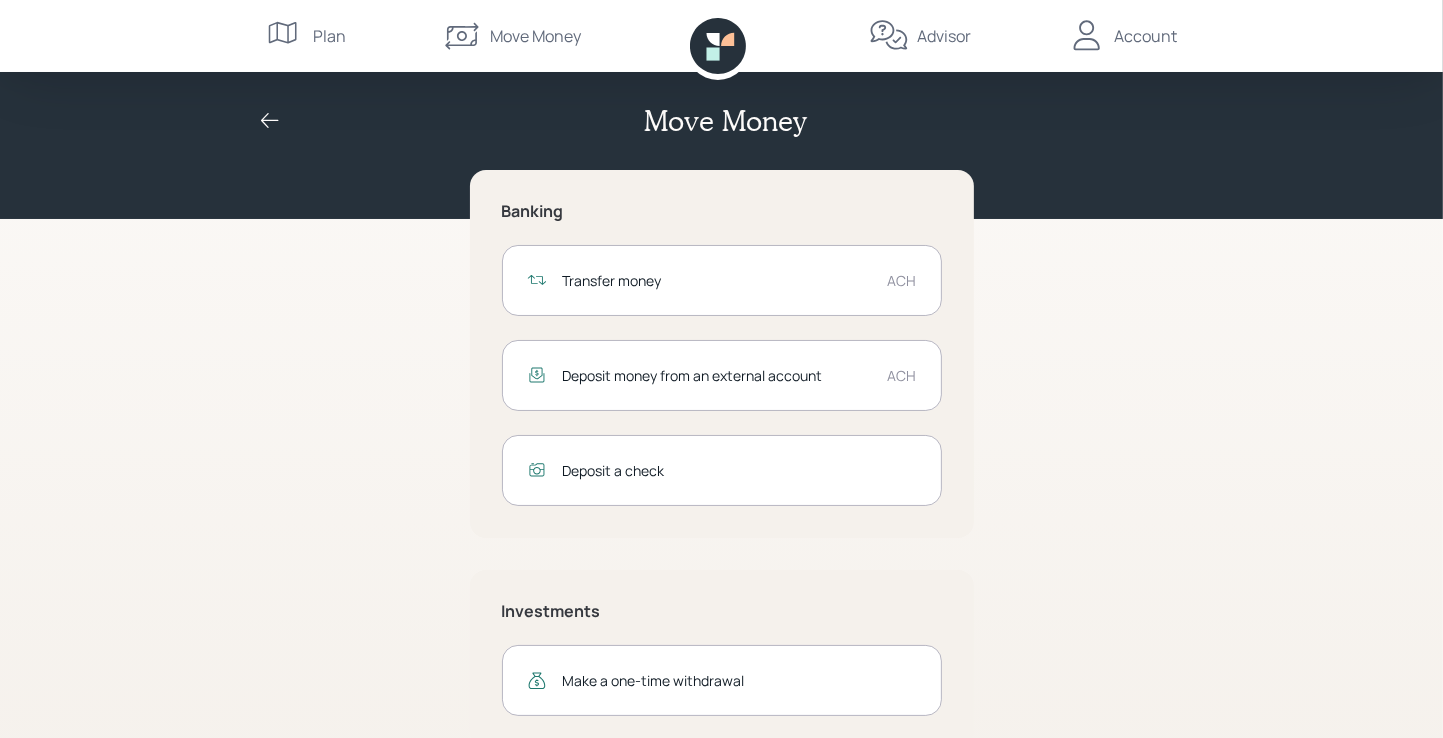 click on "Transfer money" at bounding box center (717, 280) 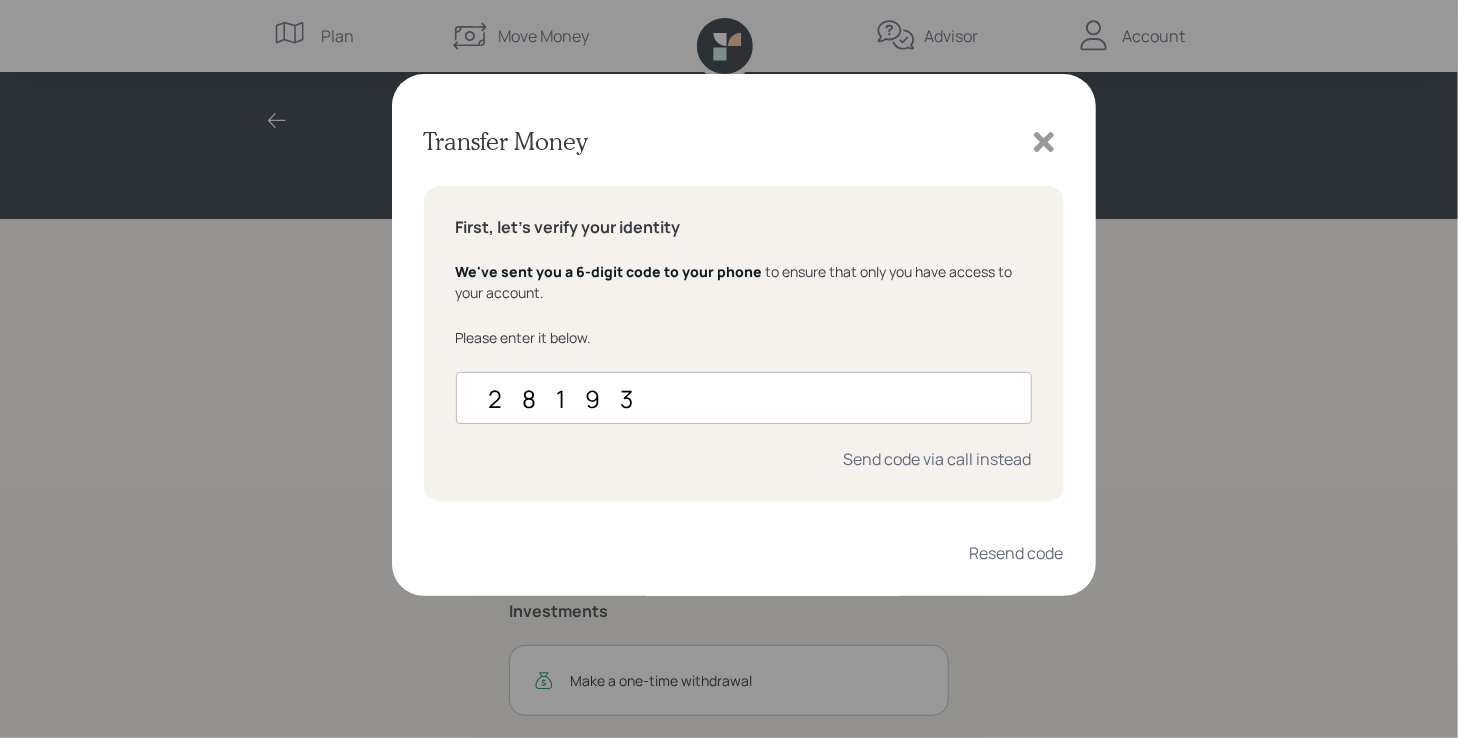 type on "[NUMBER]" 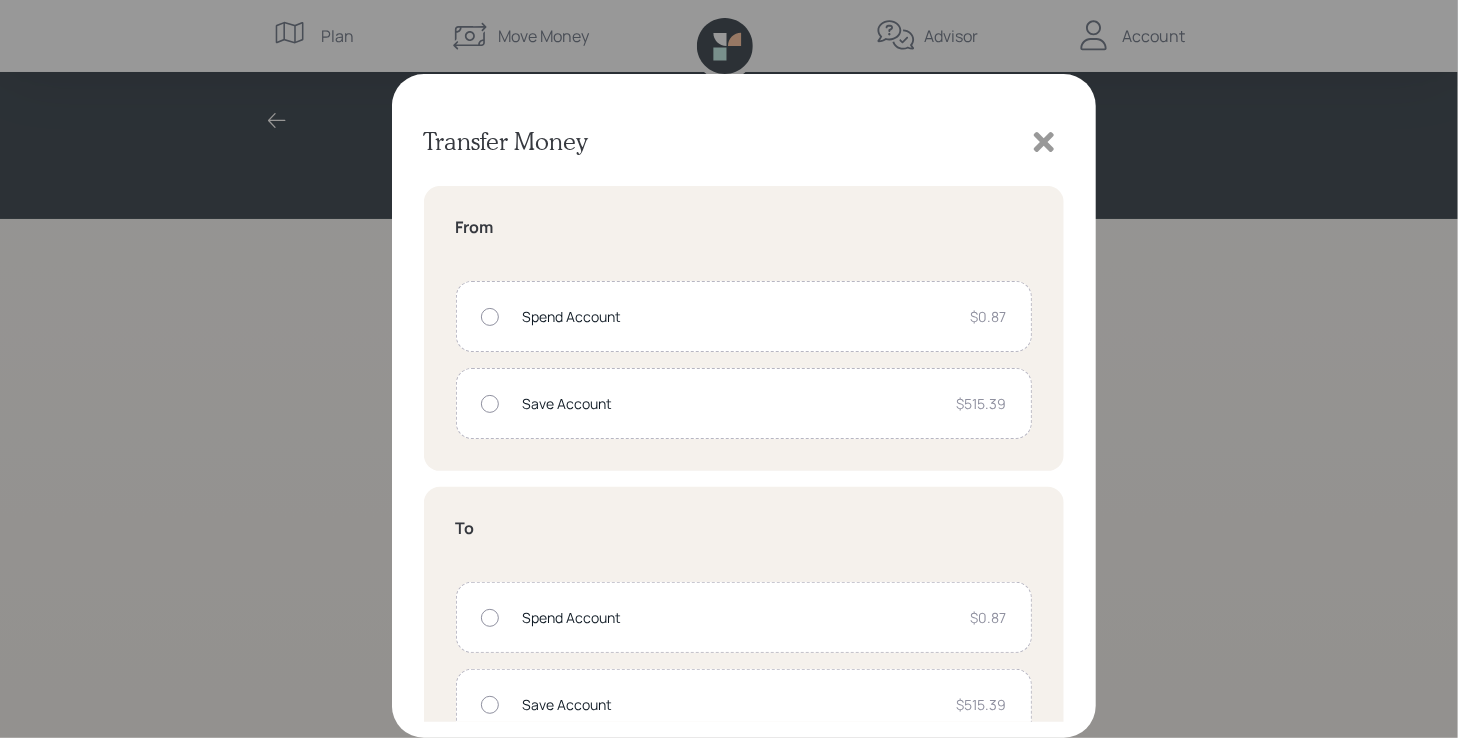 click at bounding box center (490, 404) 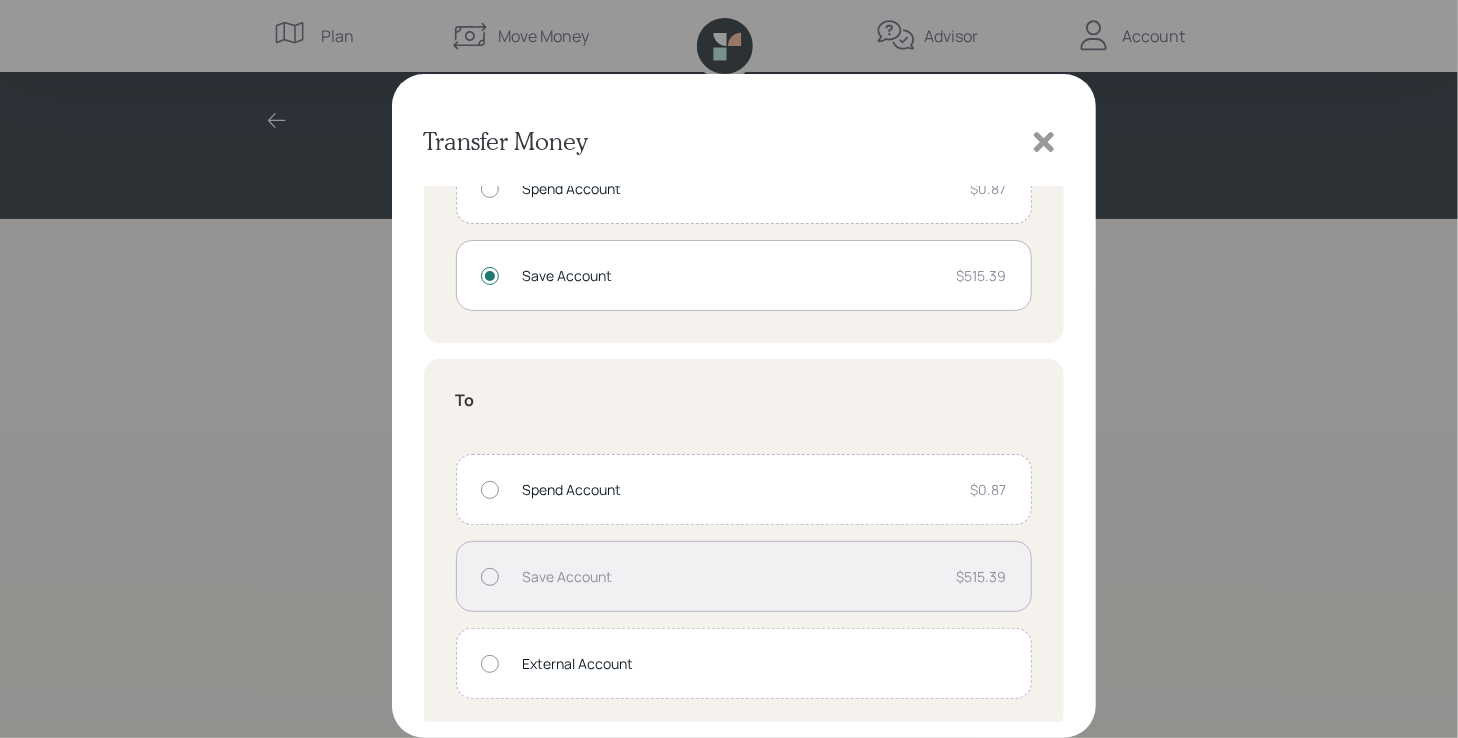scroll, scrollTop: 134, scrollLeft: 0, axis: vertical 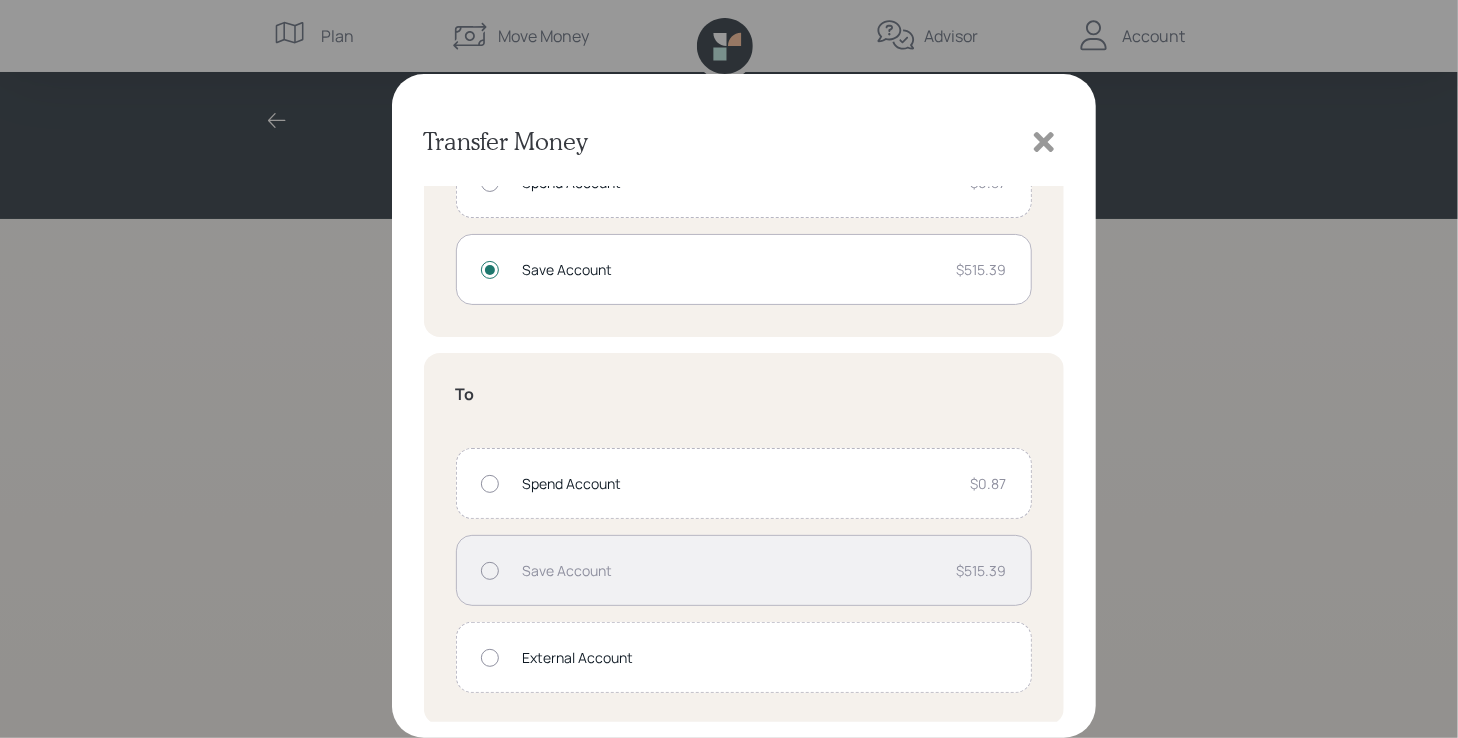 click at bounding box center (490, 658) 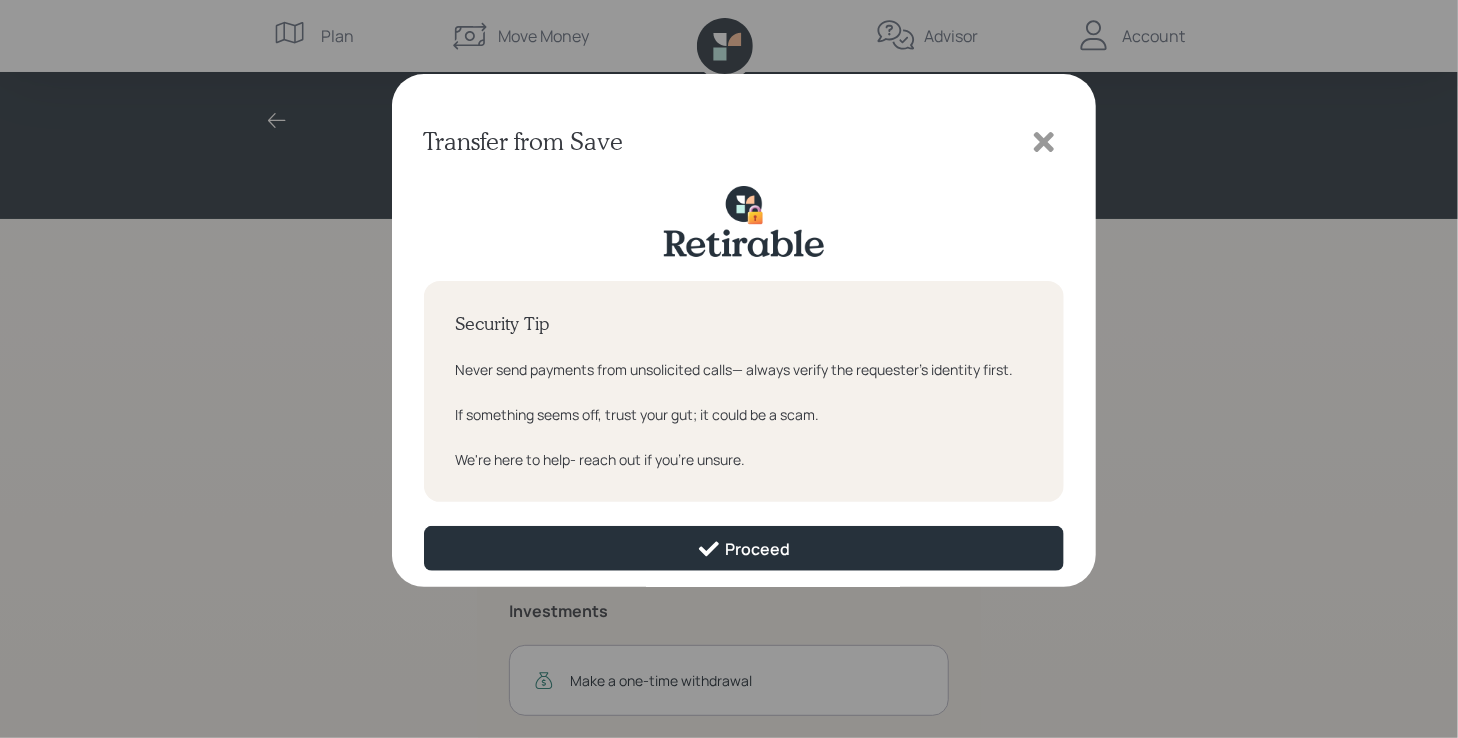 scroll, scrollTop: 0, scrollLeft: 0, axis: both 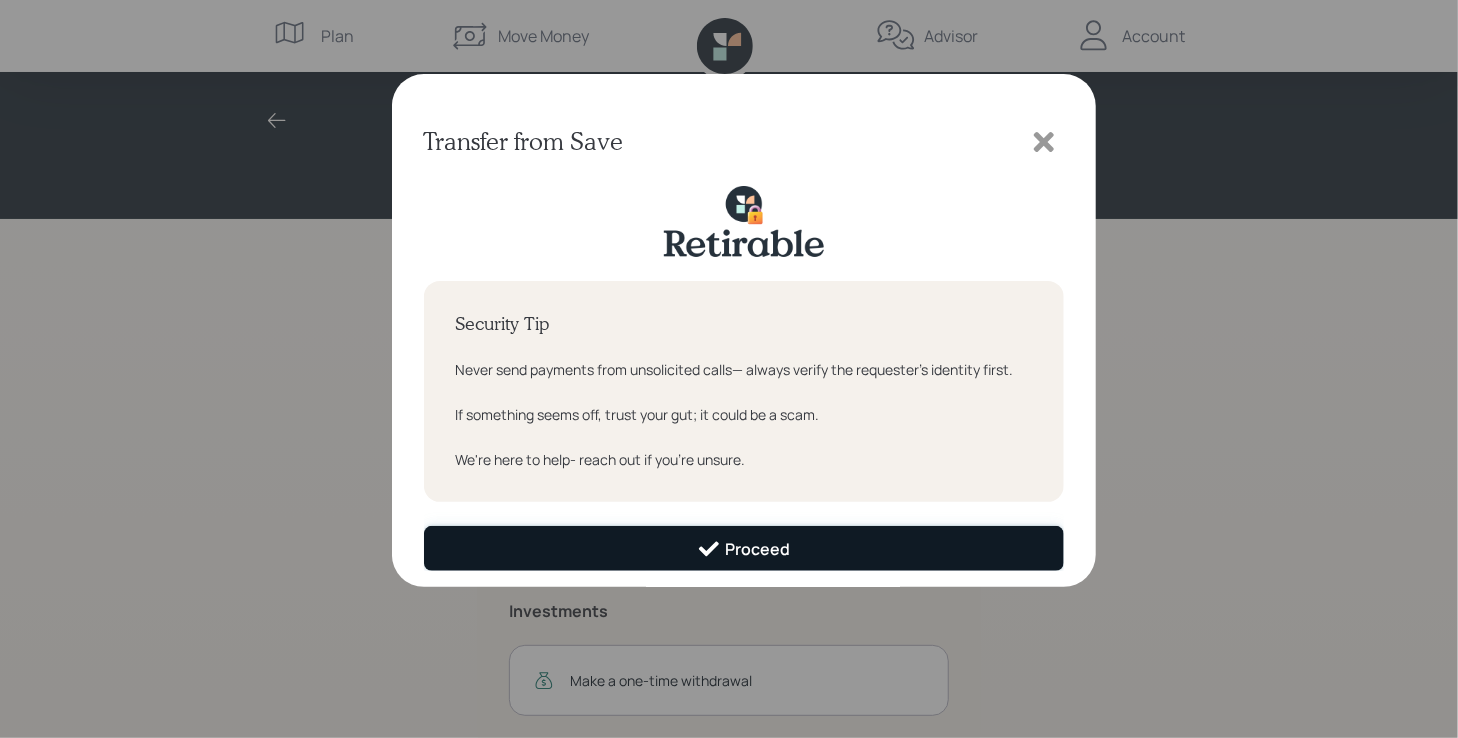 click on "Proceed" at bounding box center [743, 549] 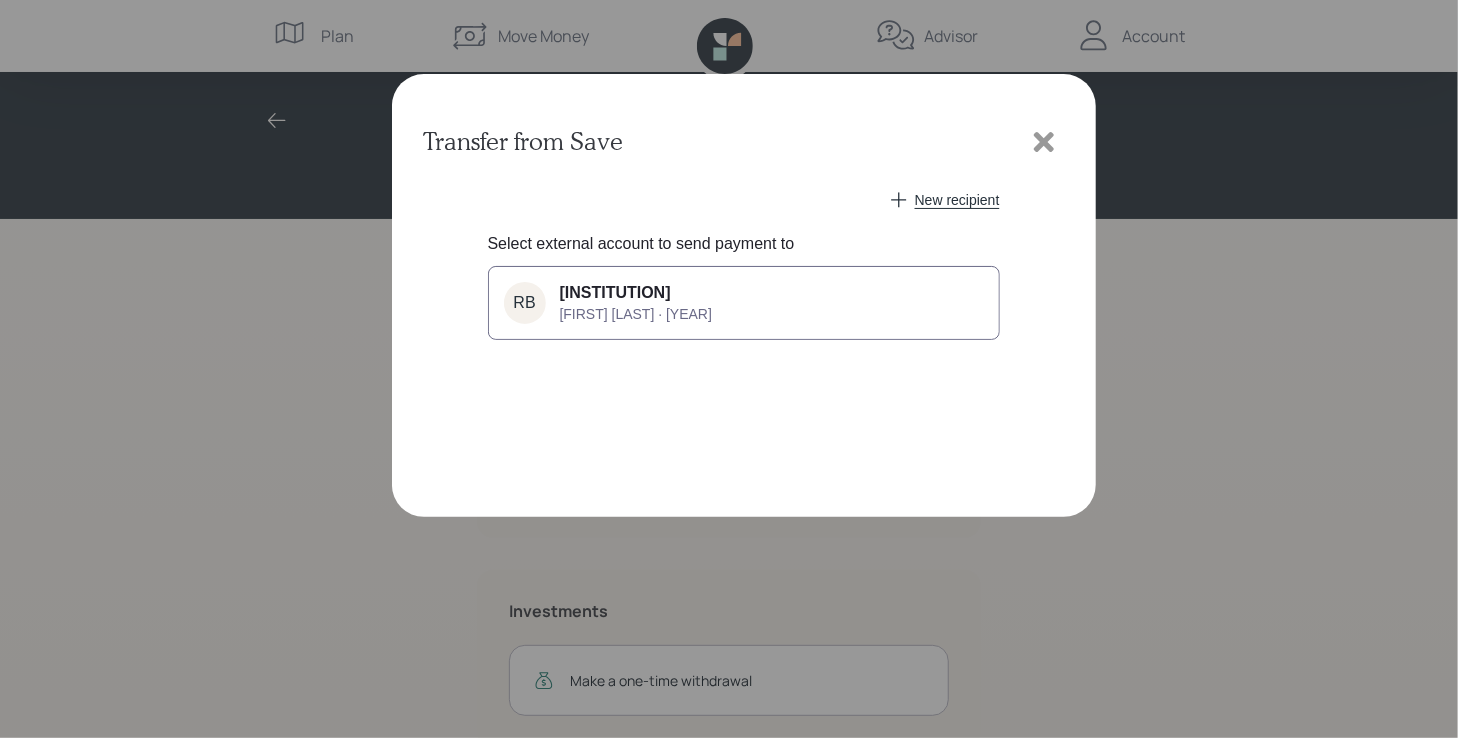 drag, startPoint x: 663, startPoint y: 308, endPoint x: 696, endPoint y: 310, distance: 33.06055 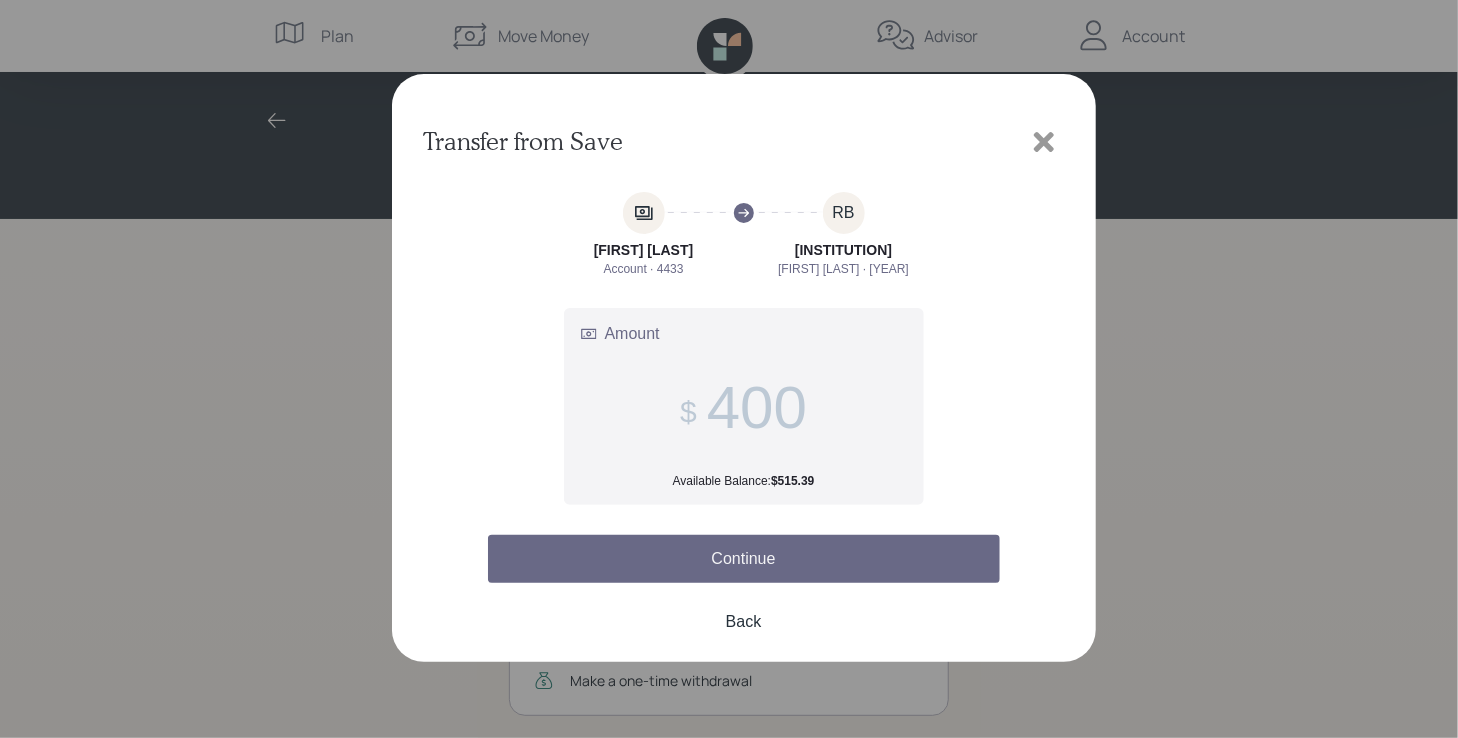 type on "400" 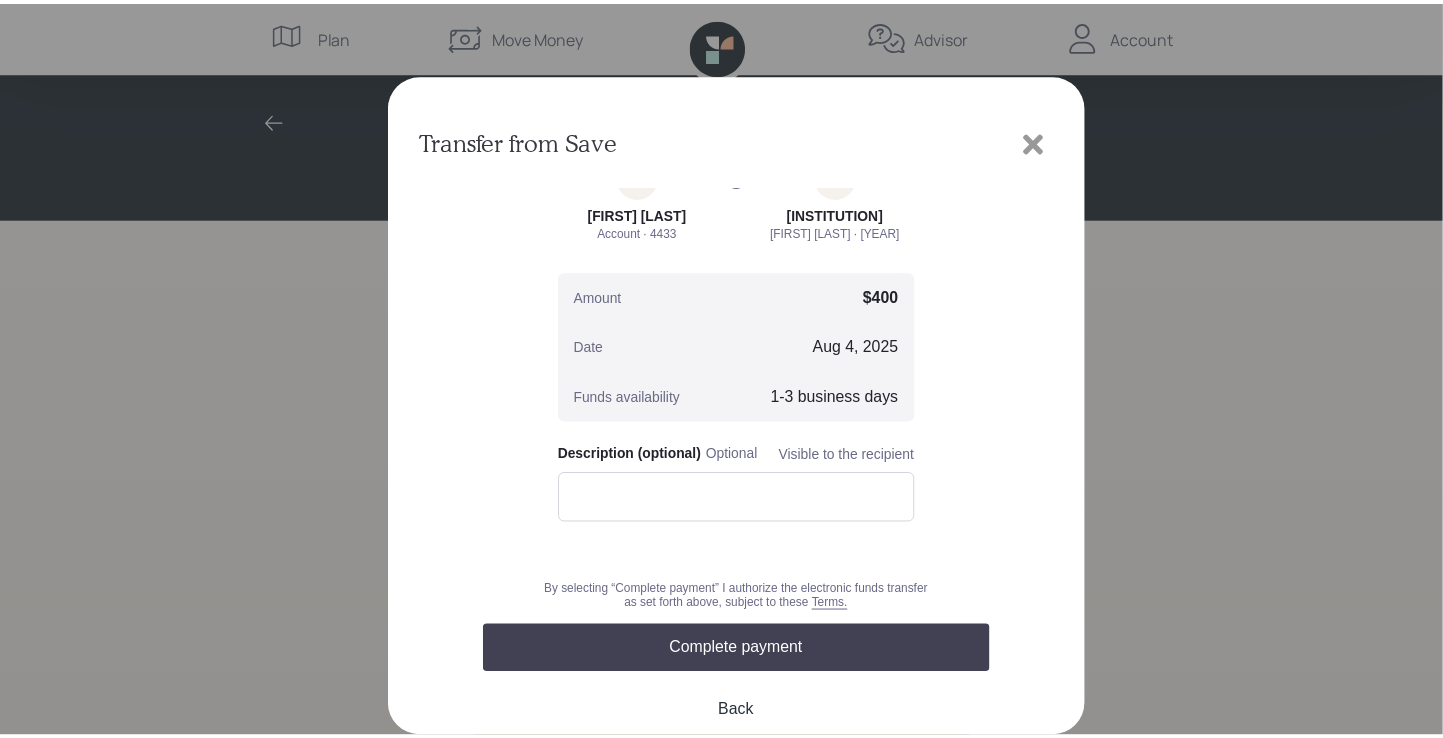 scroll, scrollTop: 52, scrollLeft: 0, axis: vertical 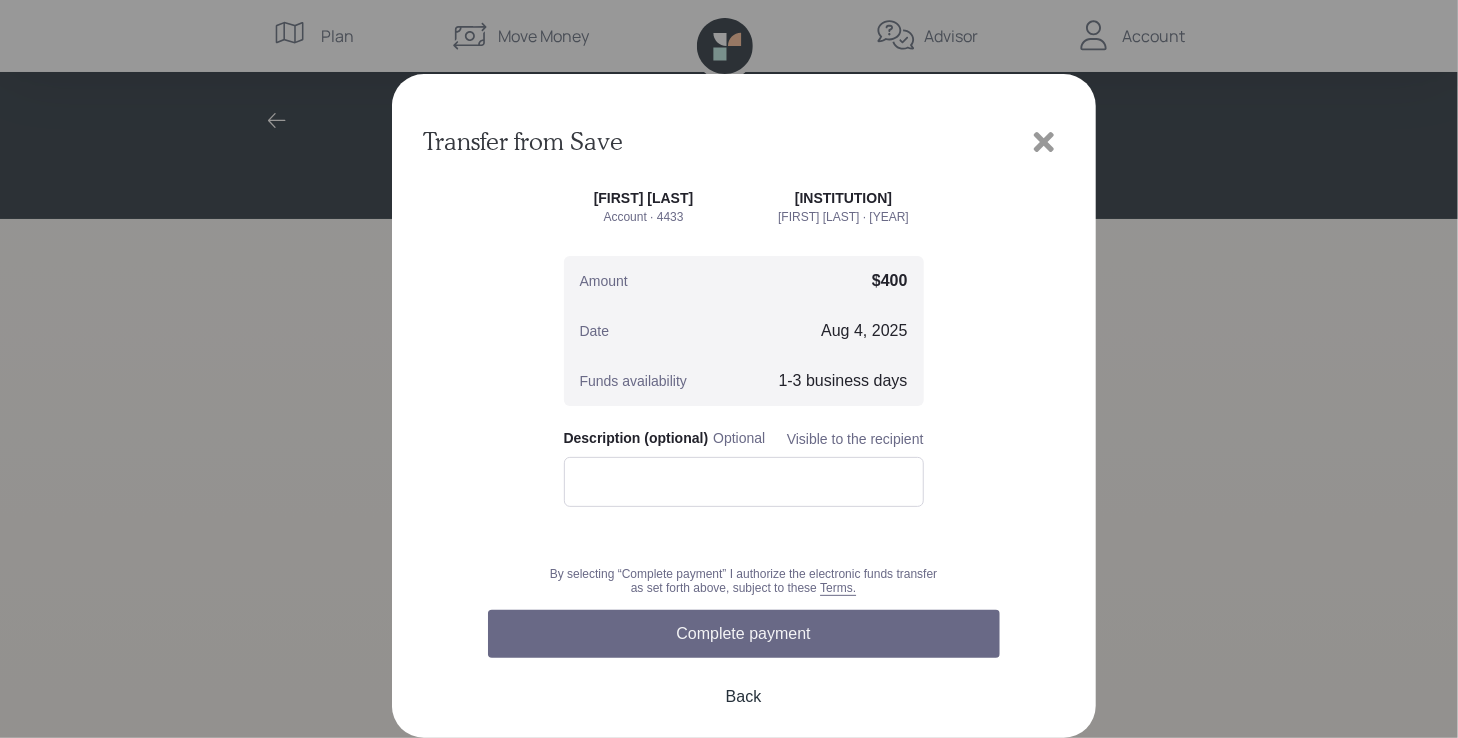 click on "Complete payment" at bounding box center (744, 634) 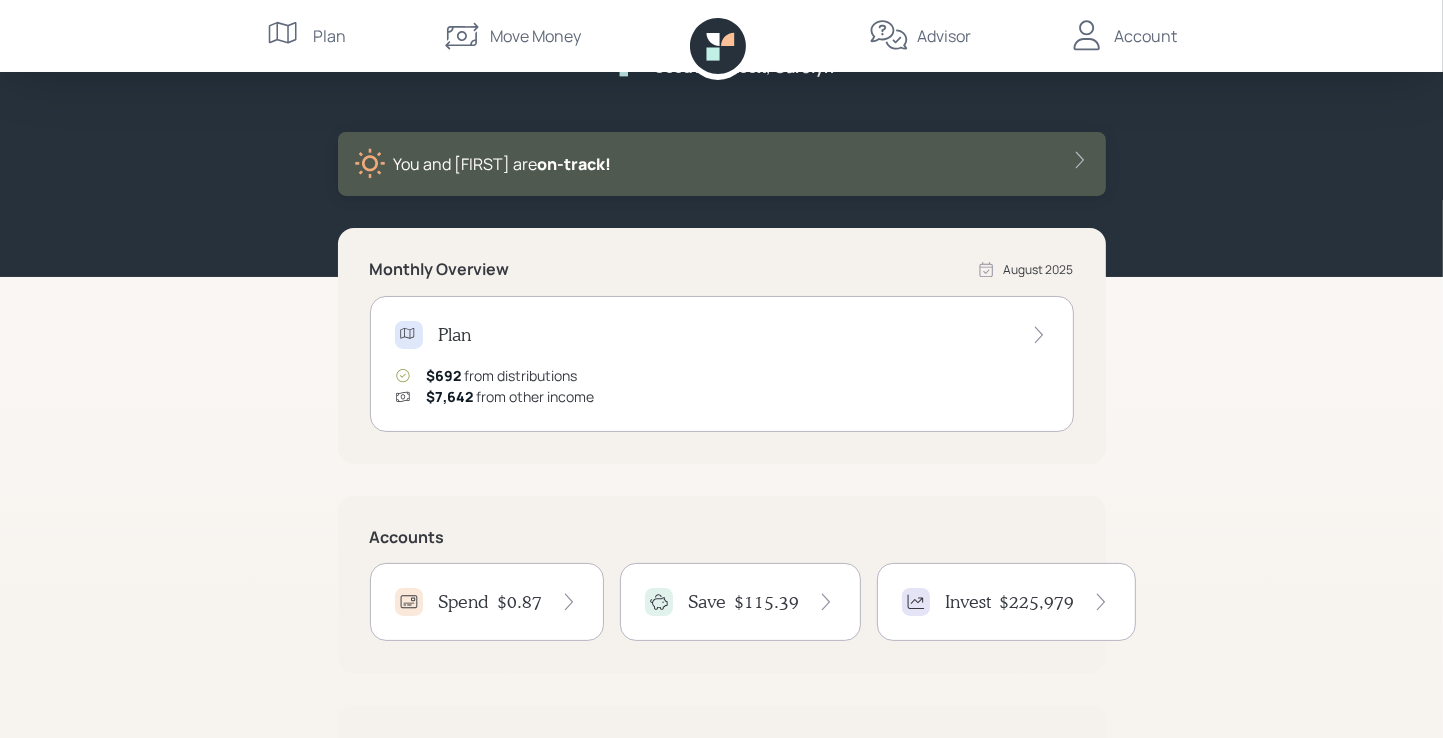 scroll, scrollTop: 0, scrollLeft: 0, axis: both 